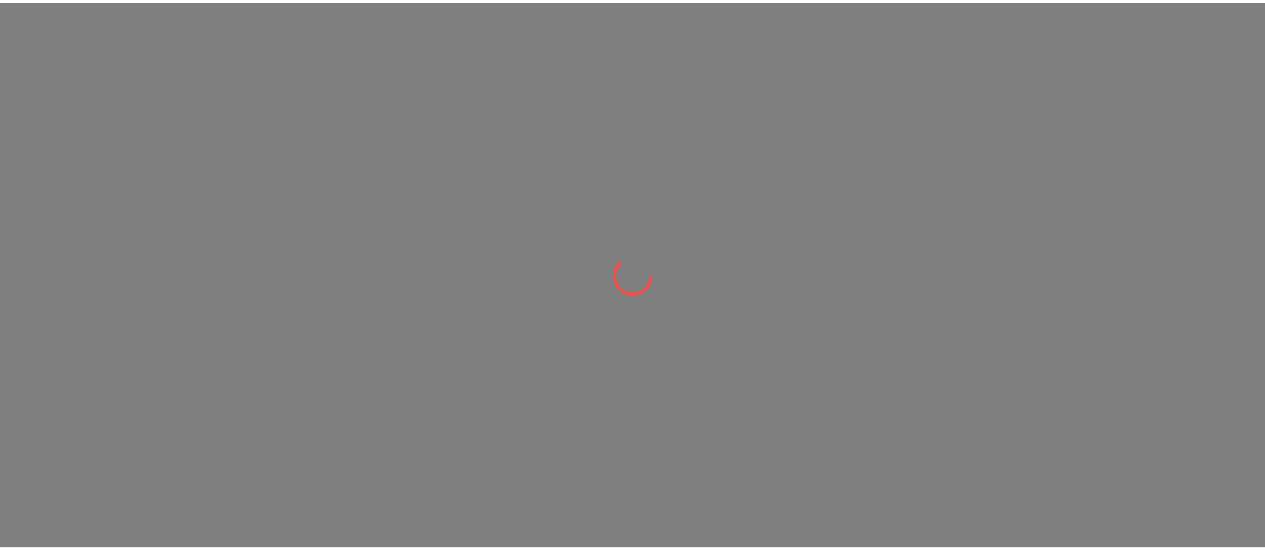scroll, scrollTop: 0, scrollLeft: 0, axis: both 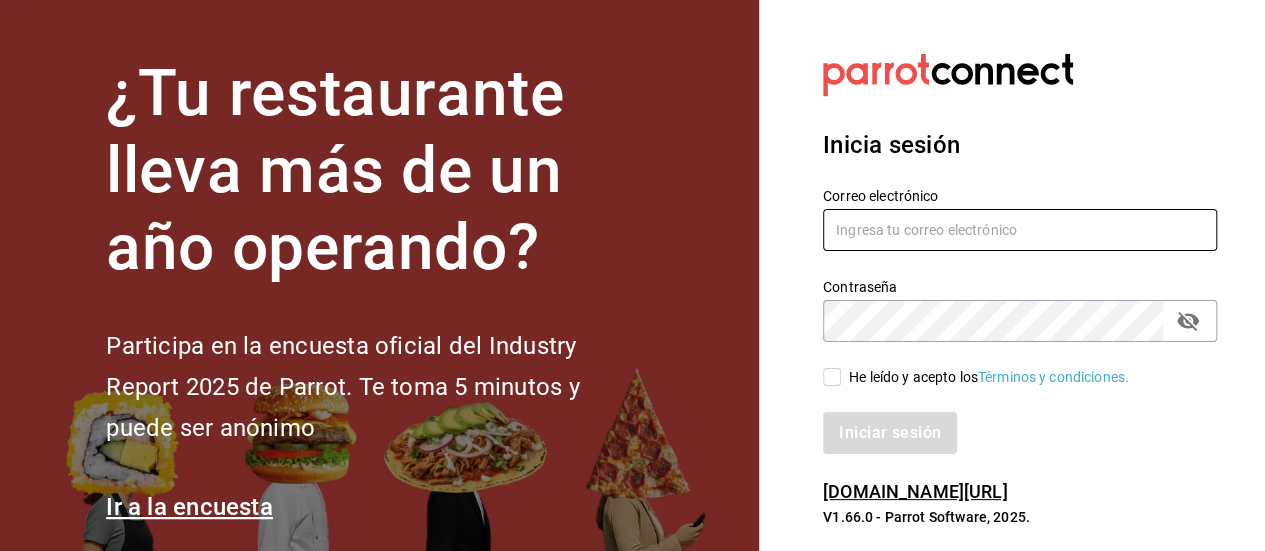 type on "[EMAIL_ADDRESS][DOMAIN_NAME]" 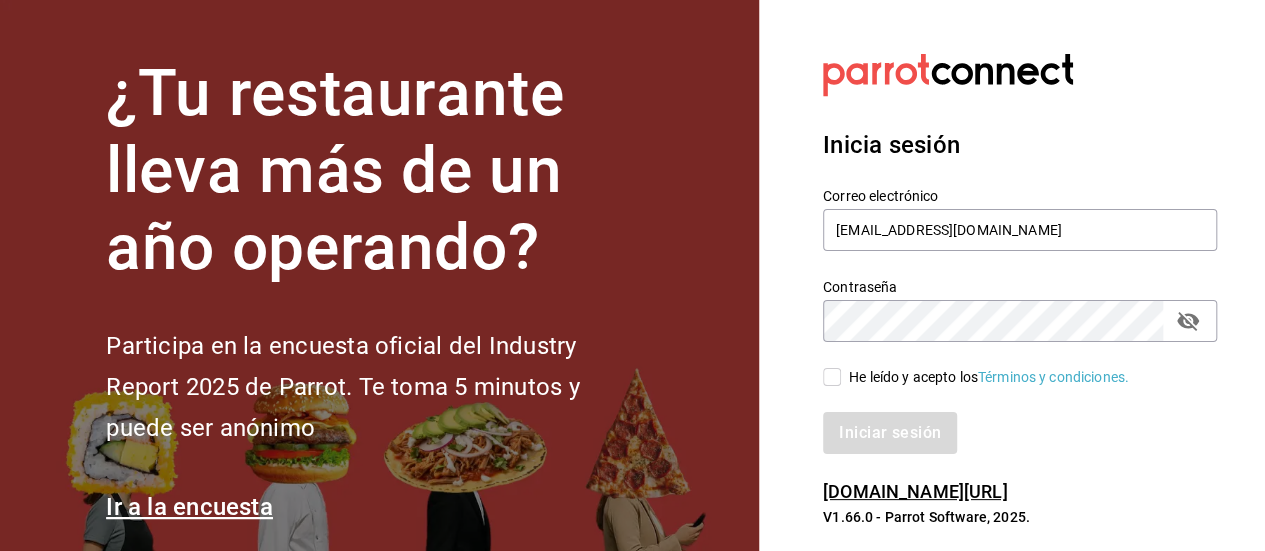click on "He leído y acepto los  Términos y condiciones." at bounding box center (832, 377) 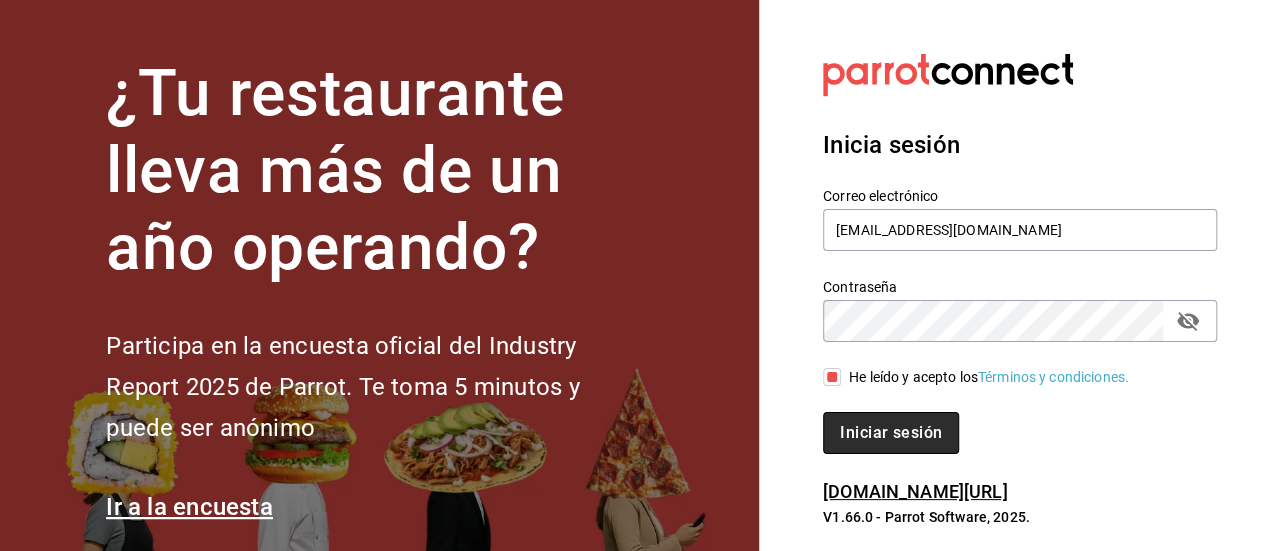 click on "Iniciar sesión" at bounding box center [891, 433] 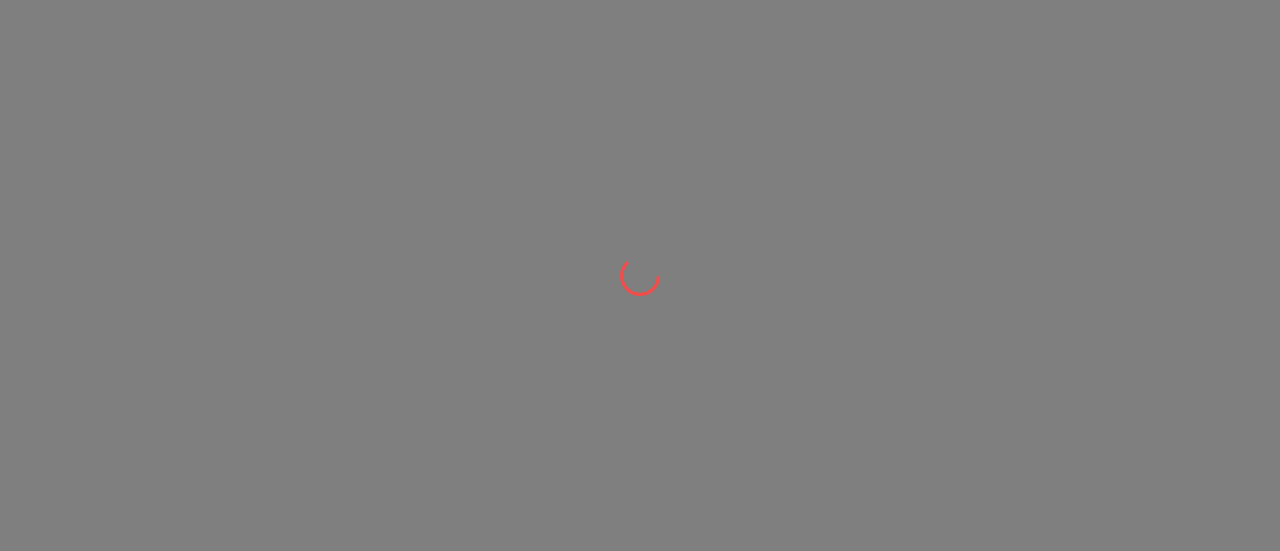 scroll, scrollTop: 0, scrollLeft: 0, axis: both 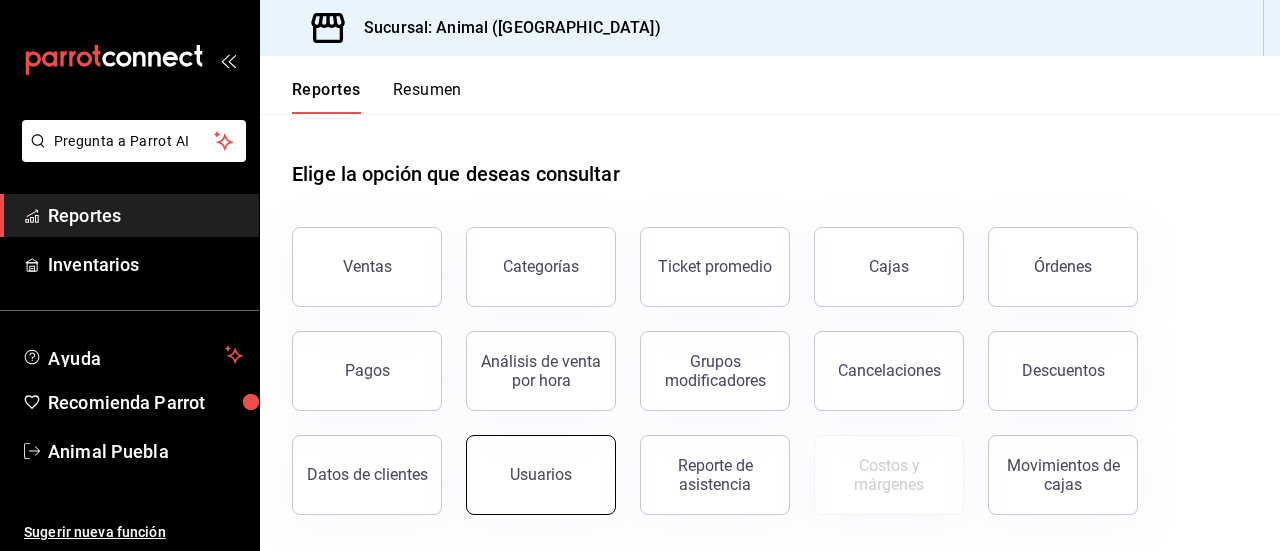 click on "Usuarios" at bounding box center [541, 474] 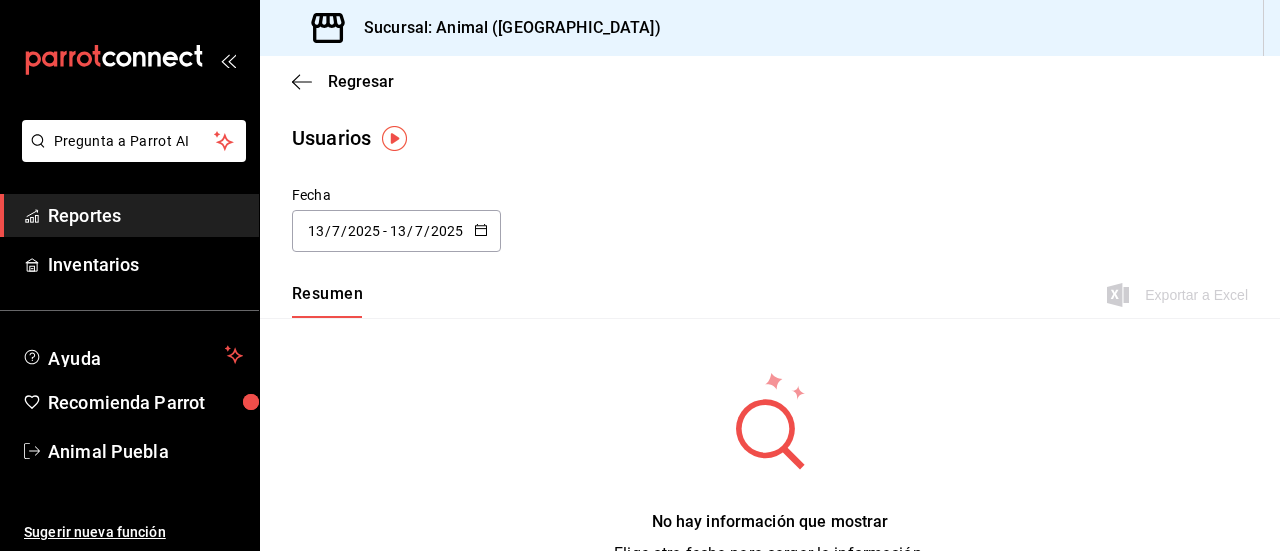 click 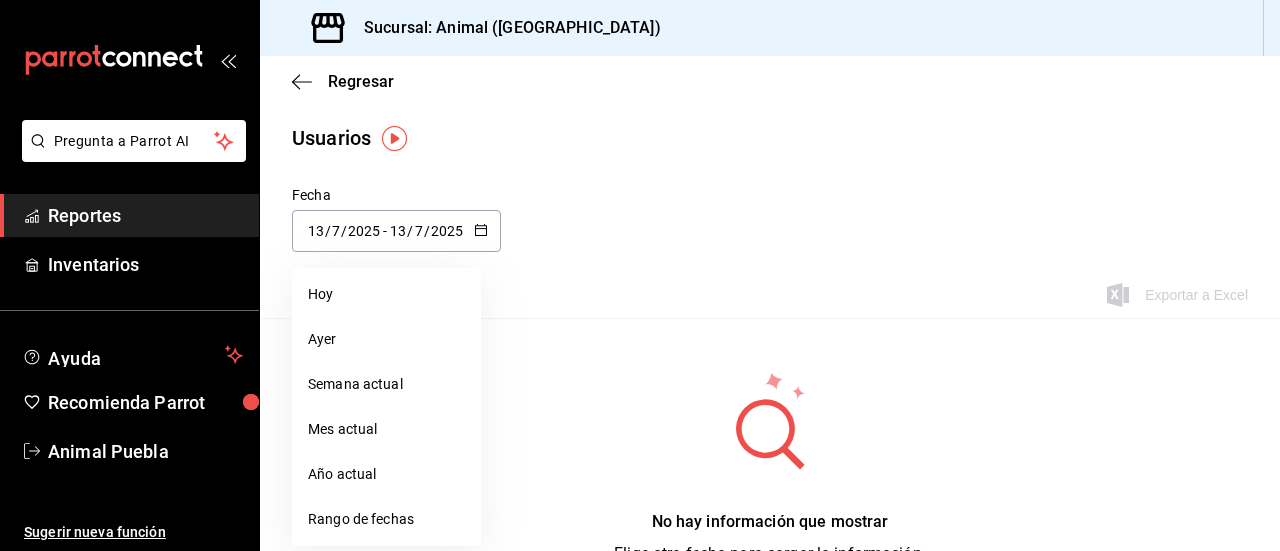 click 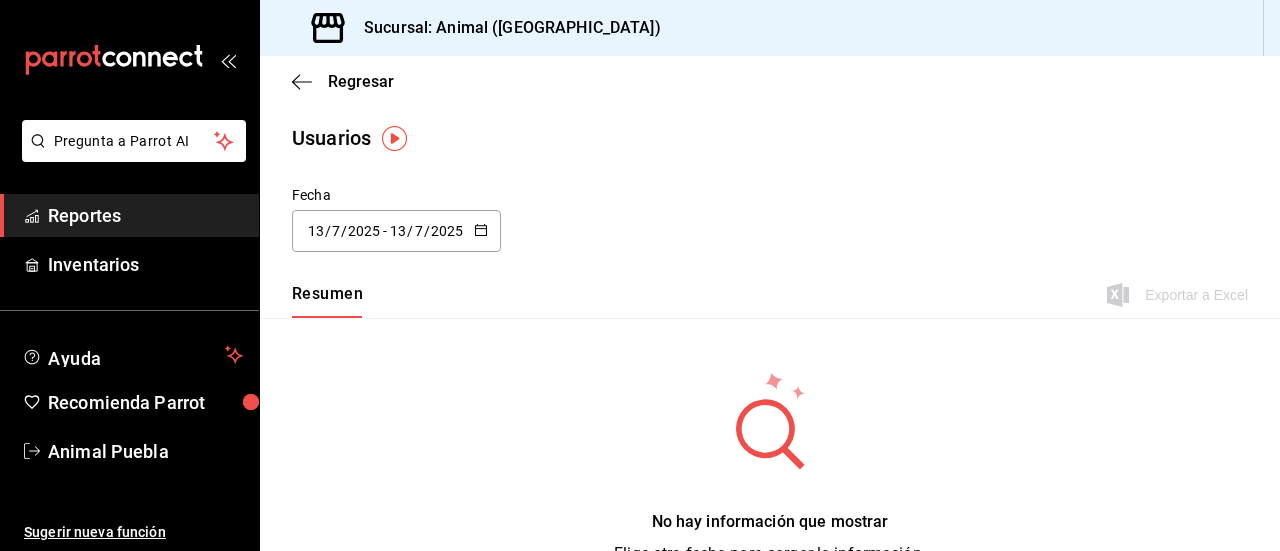 click 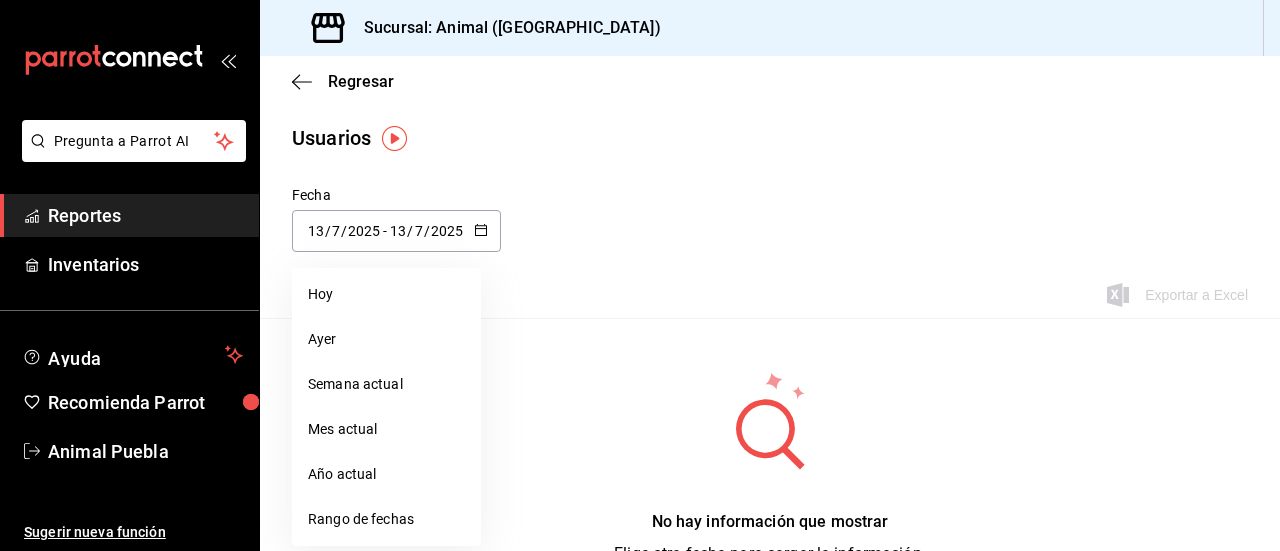 click 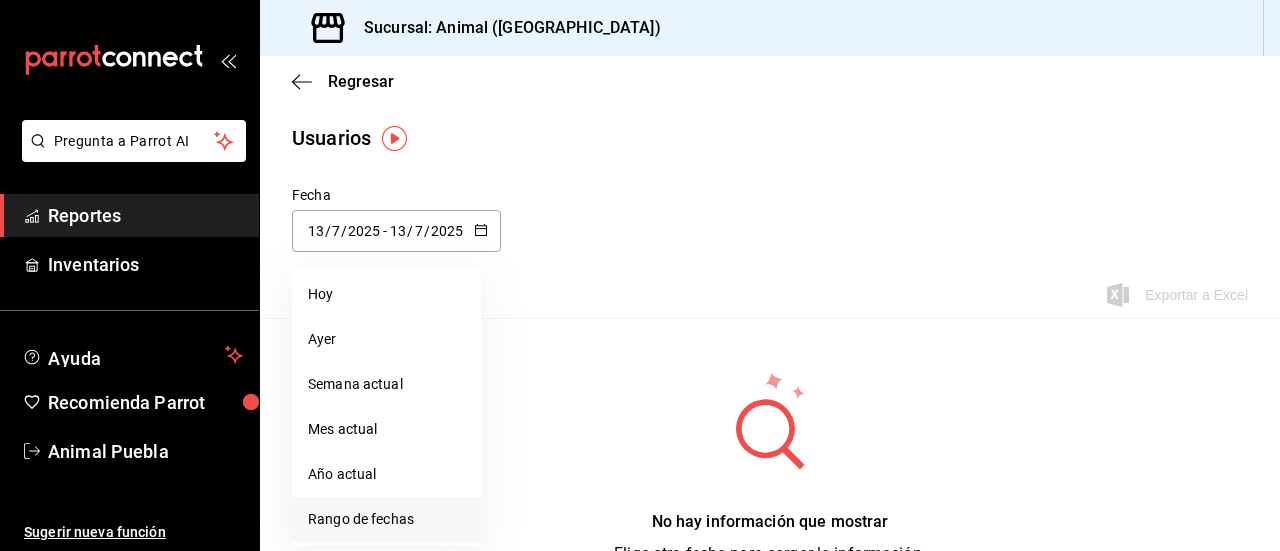 click on "Rango de fechas" at bounding box center [386, 519] 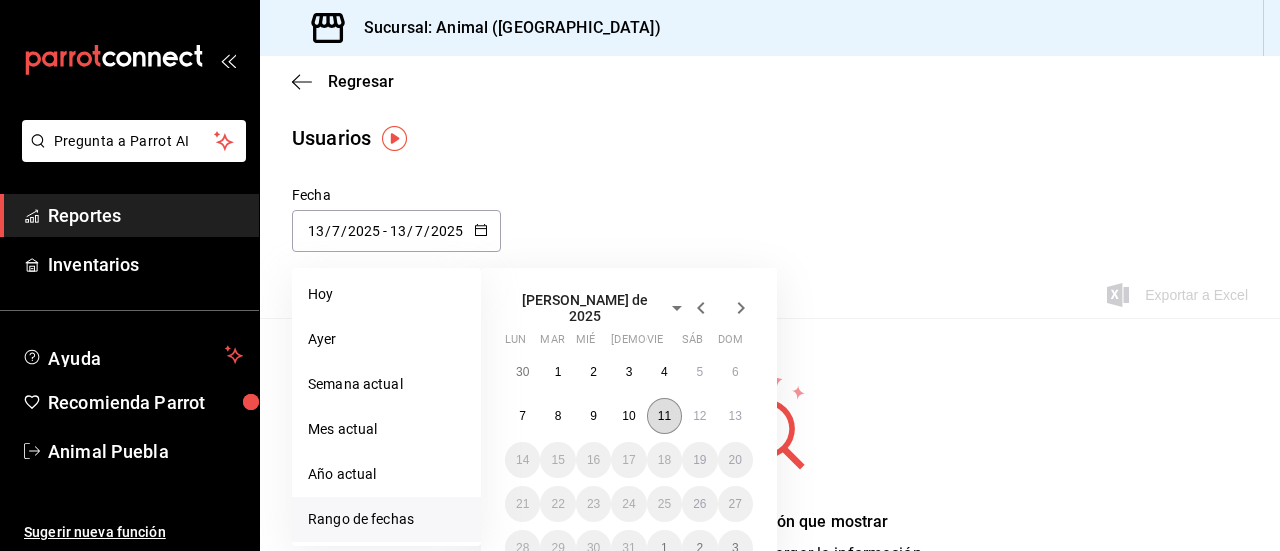 click on "11" at bounding box center (664, 416) 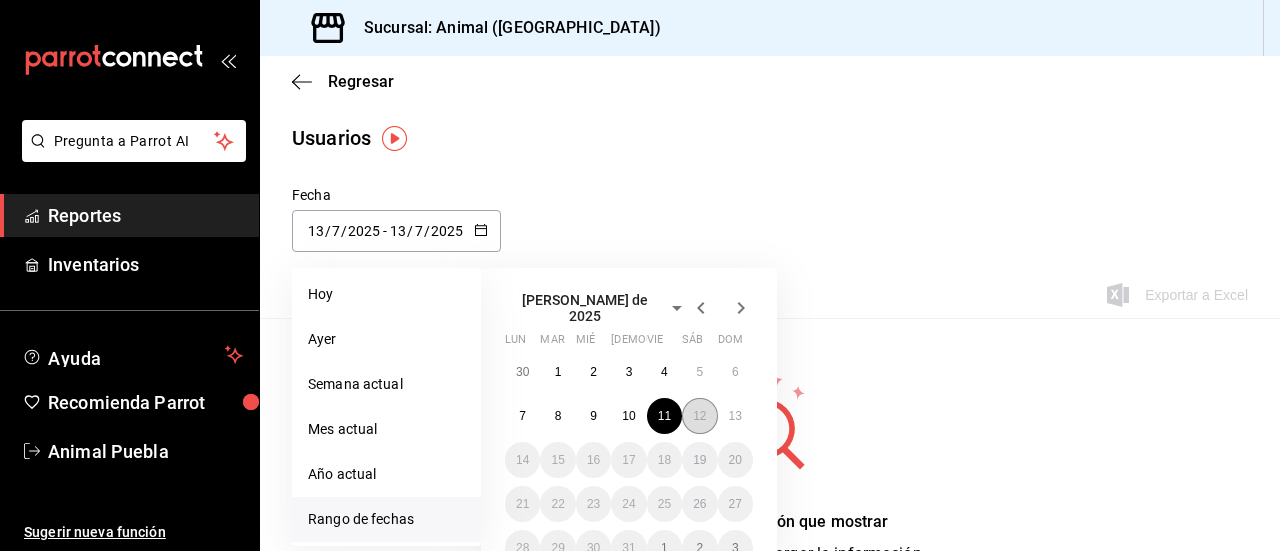 click on "12" at bounding box center [699, 416] 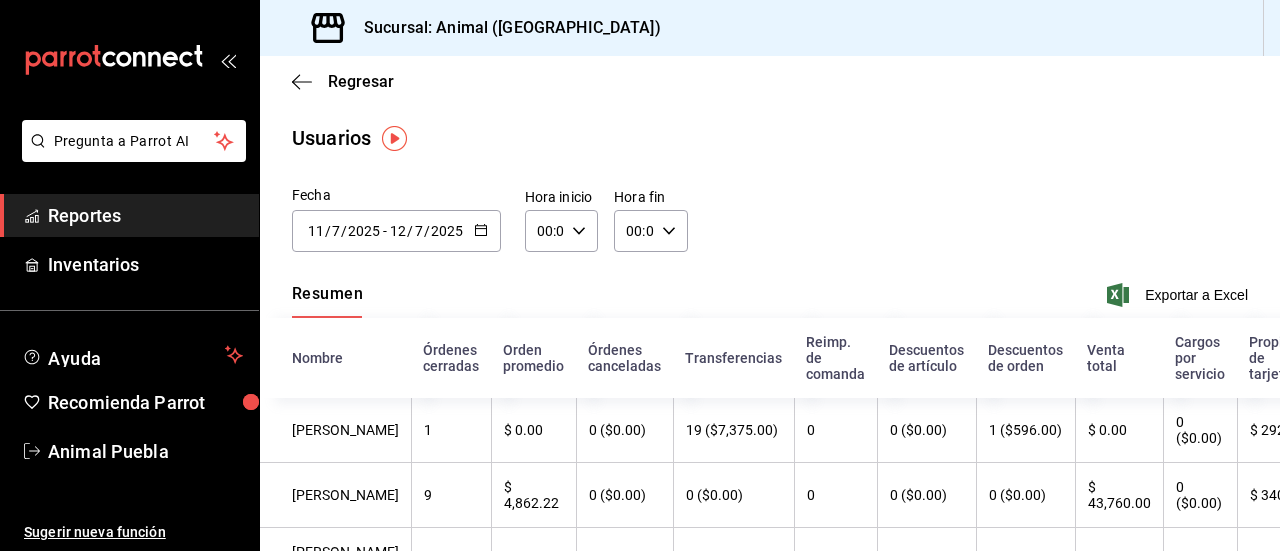 click on "2025" at bounding box center [447, 231] 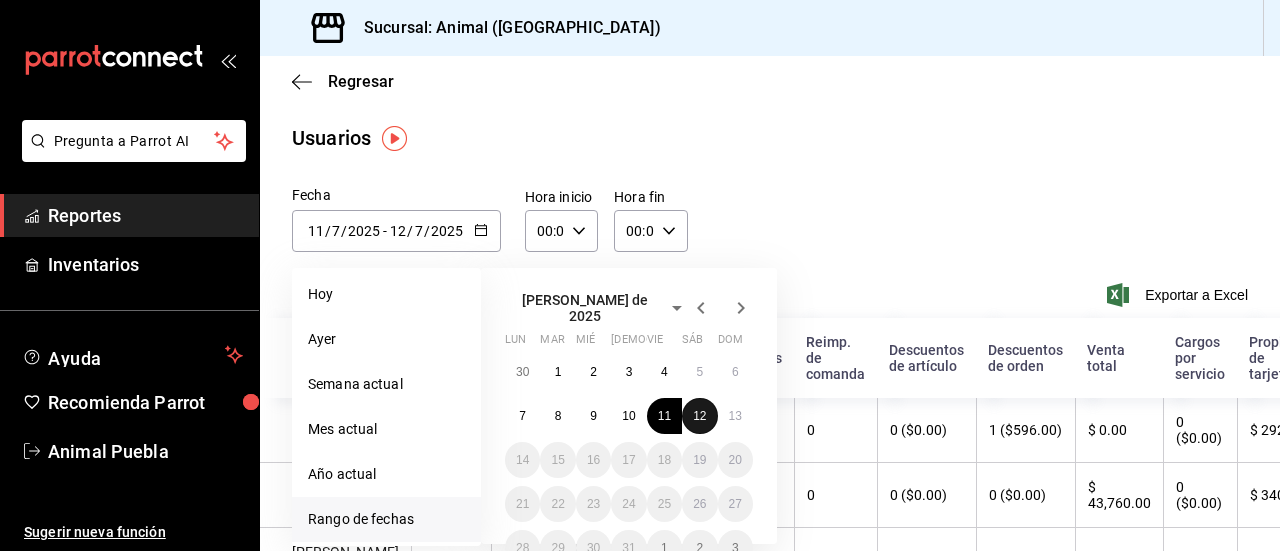 click on "12" at bounding box center [699, 416] 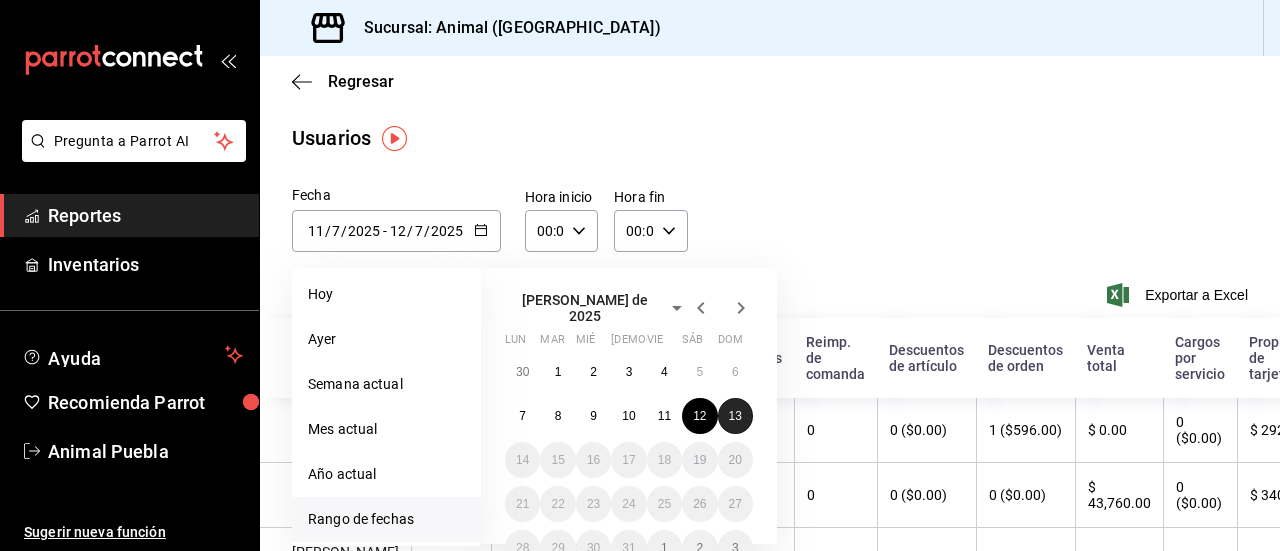 click on "13" at bounding box center (735, 416) 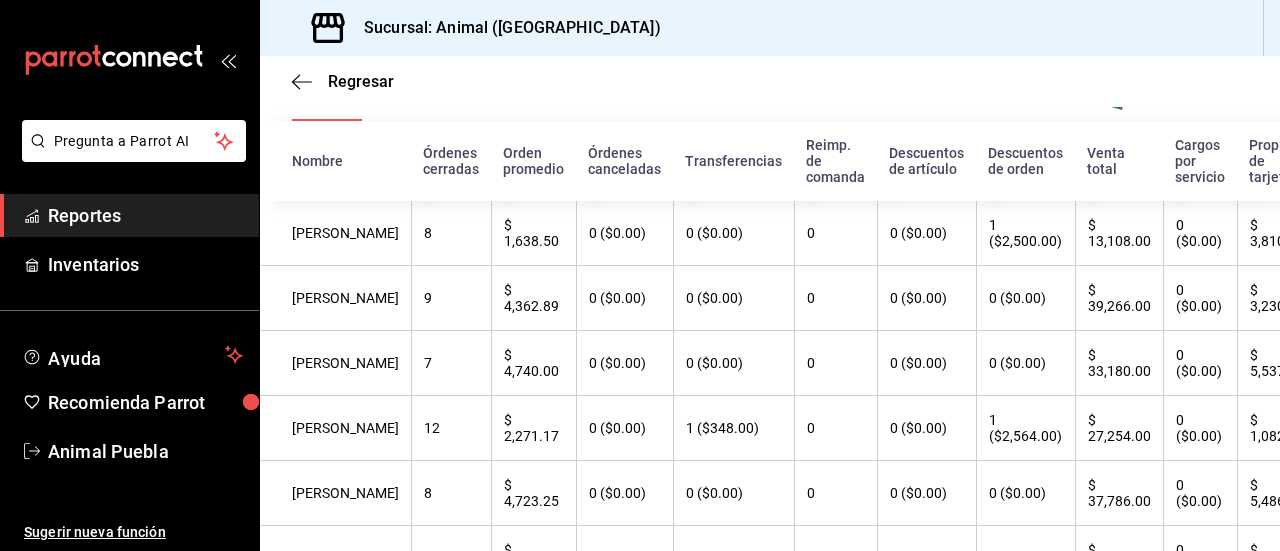 scroll, scrollTop: 187, scrollLeft: 0, axis: vertical 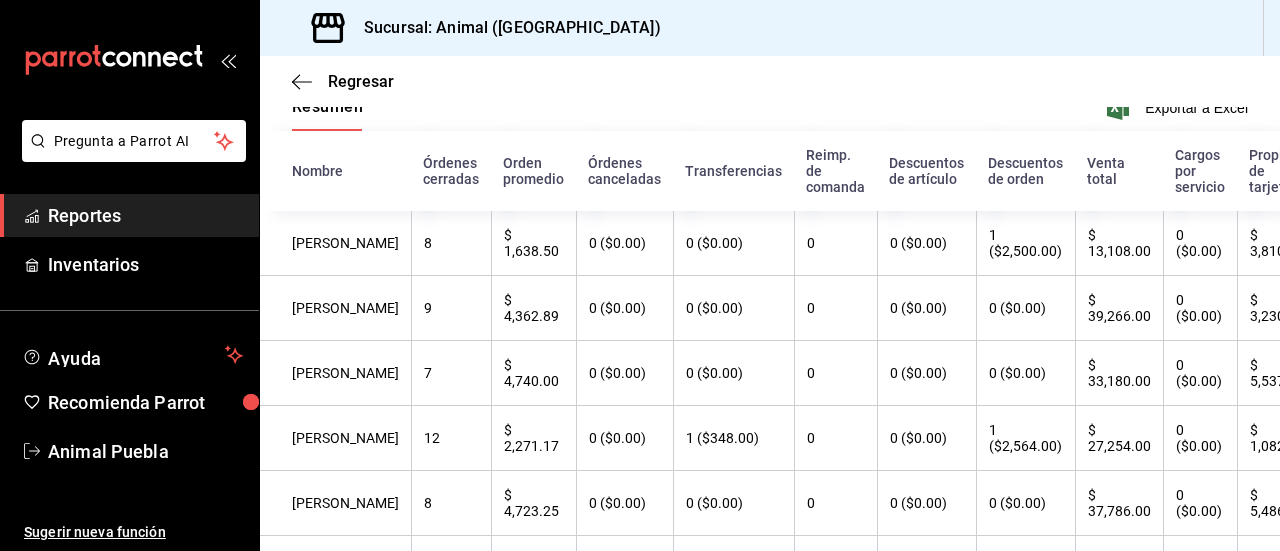 click on "Reportes" at bounding box center [145, 215] 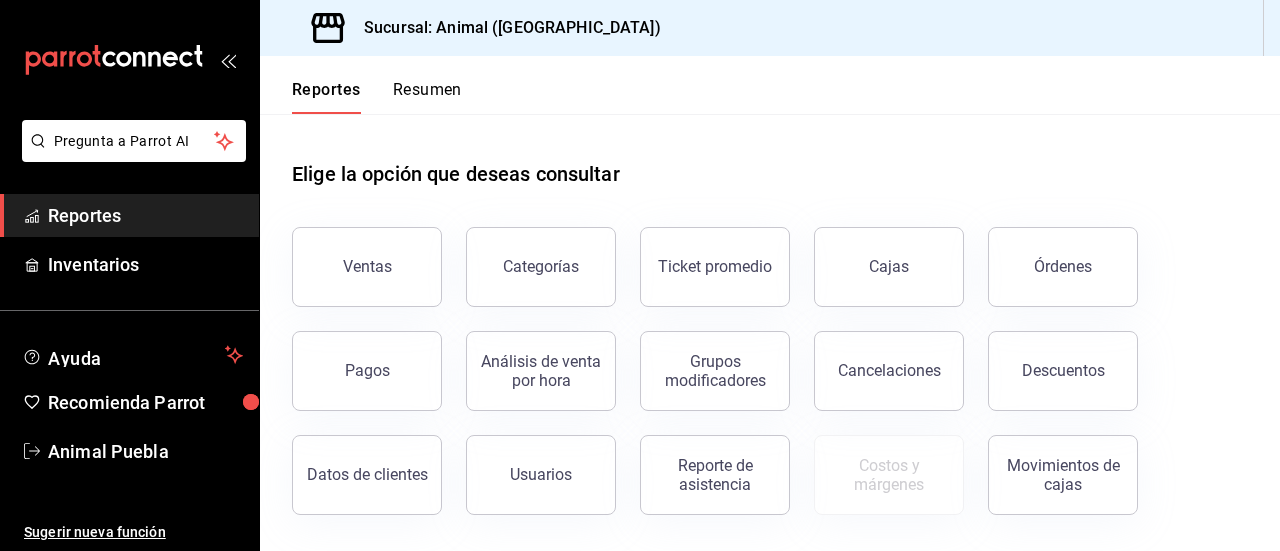 drag, startPoint x: 485, startPoint y: 454, endPoint x: 266, endPoint y: 598, distance: 262.10114 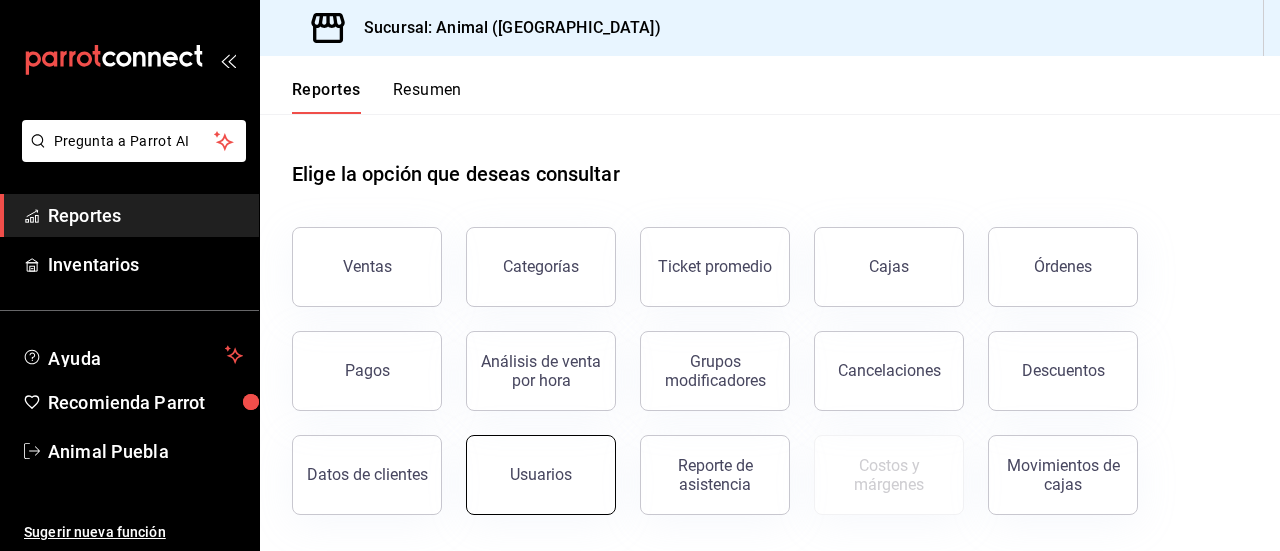 click on "Usuarios" at bounding box center (541, 474) 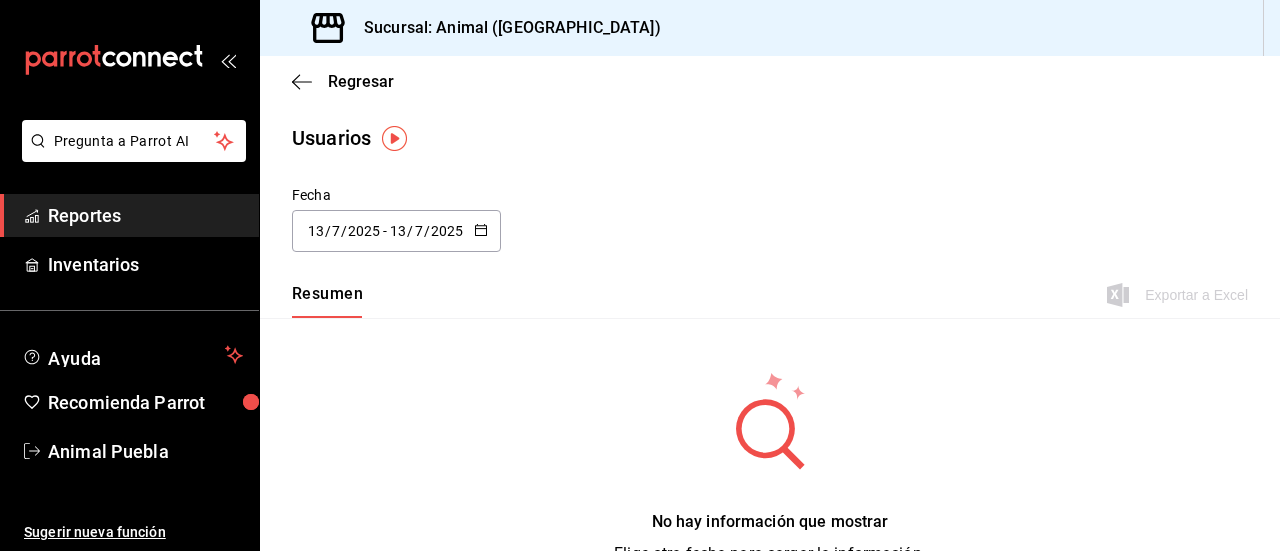 click 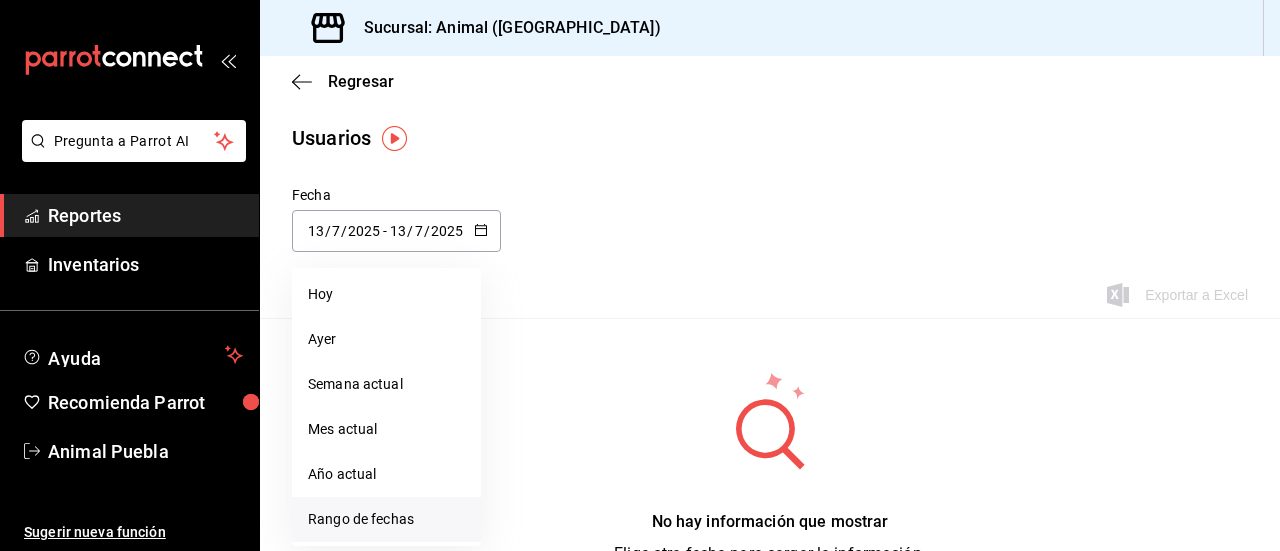 click on "Rango de fechas" at bounding box center (386, 519) 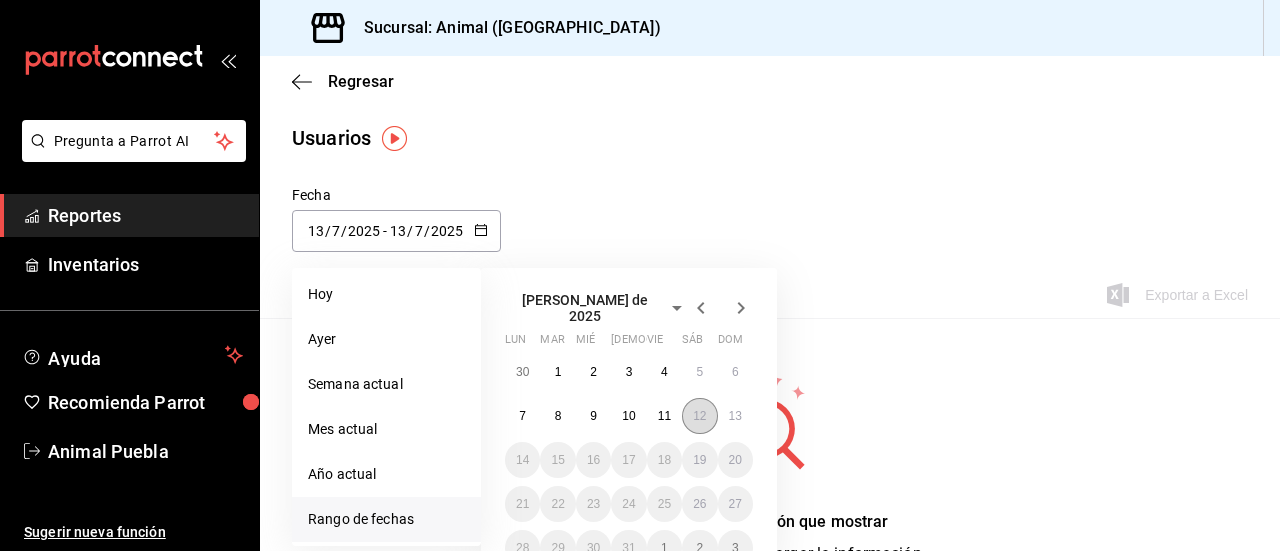 click on "12" at bounding box center (699, 416) 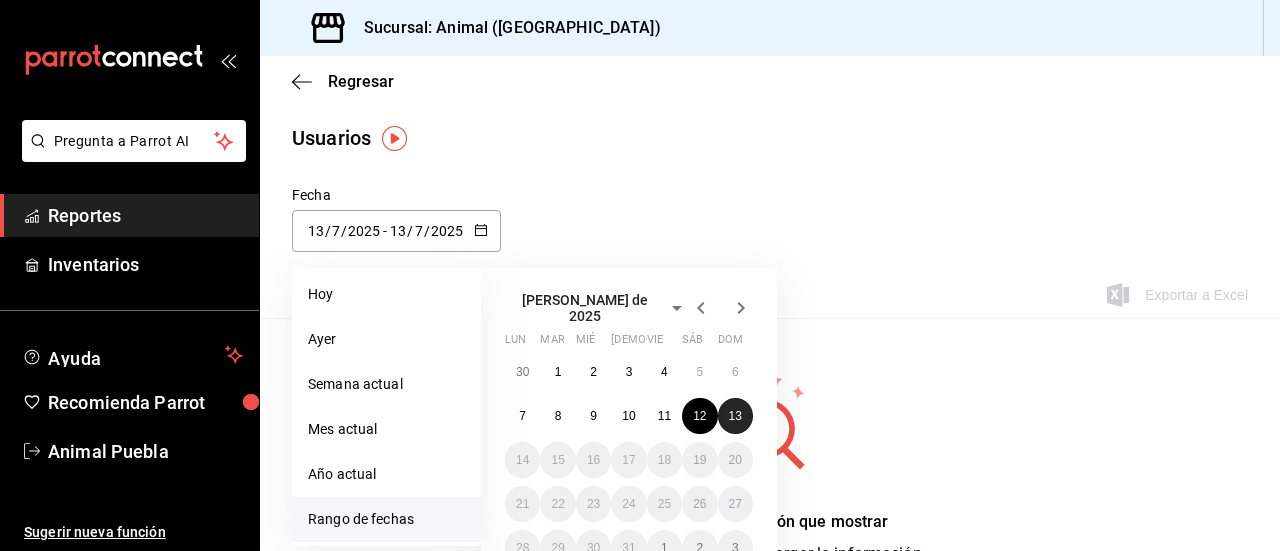 click on "13" at bounding box center (735, 416) 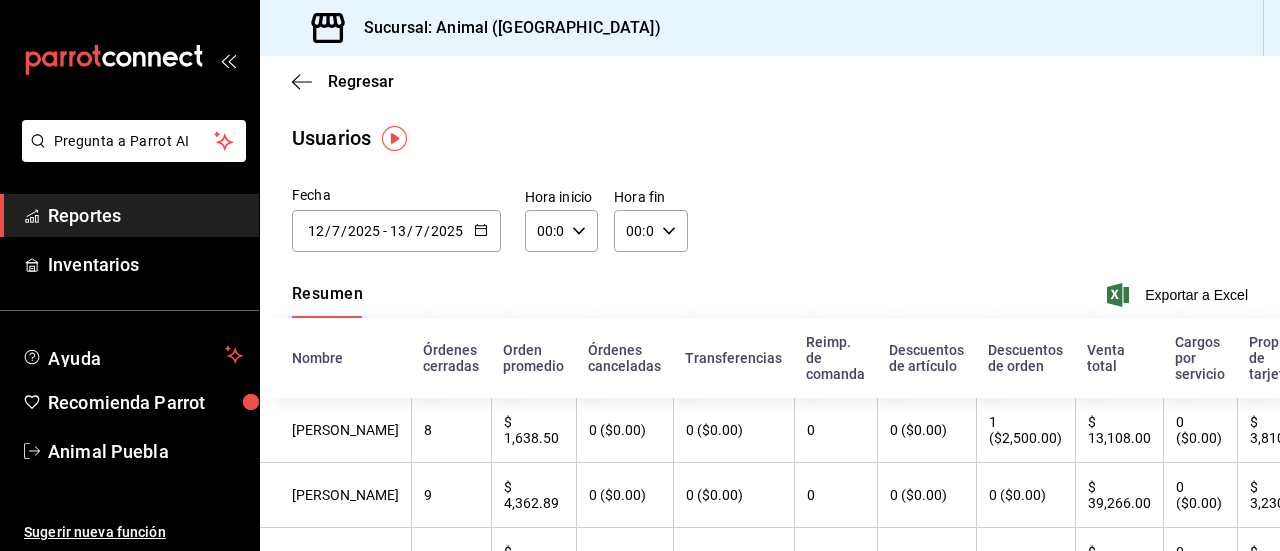 click on "00:00 Hora fin" at bounding box center (650, 231) 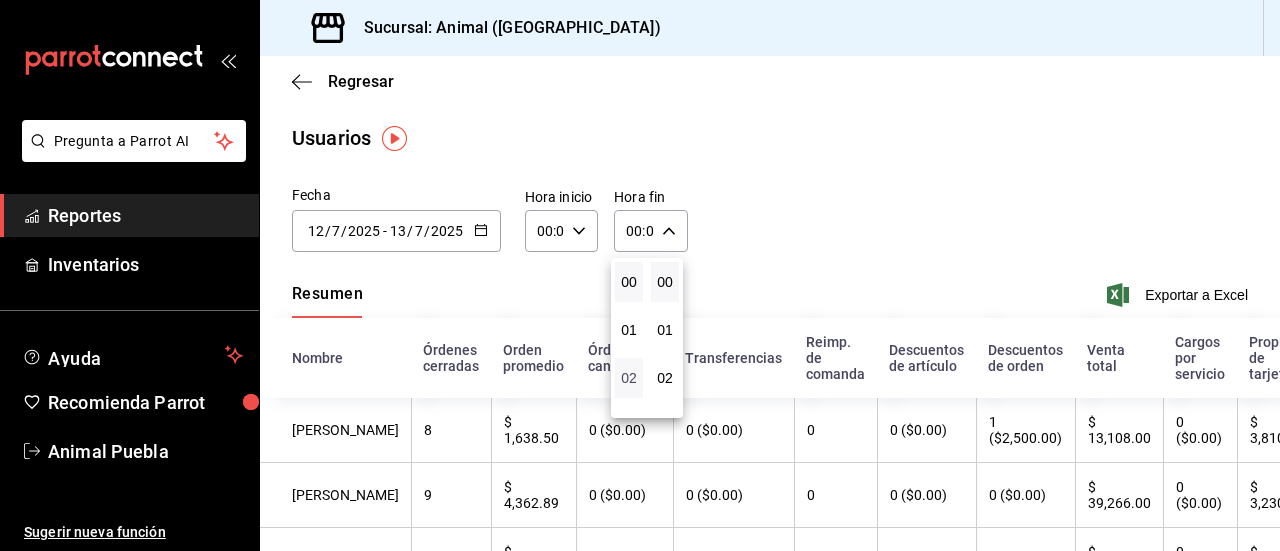 click on "02" at bounding box center (629, 378) 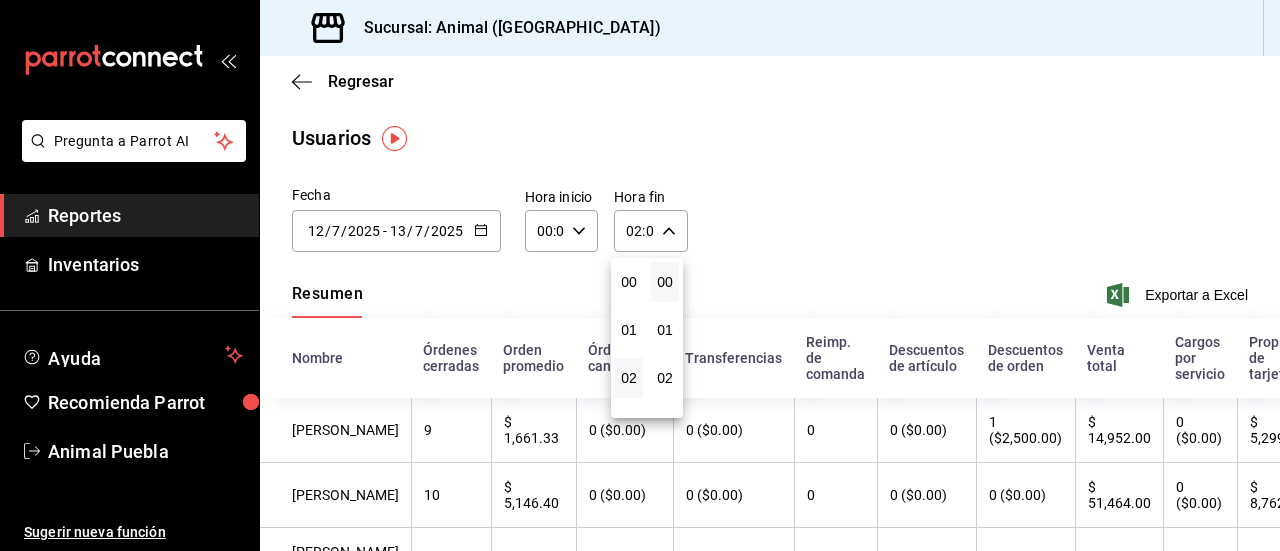 click at bounding box center [640, 275] 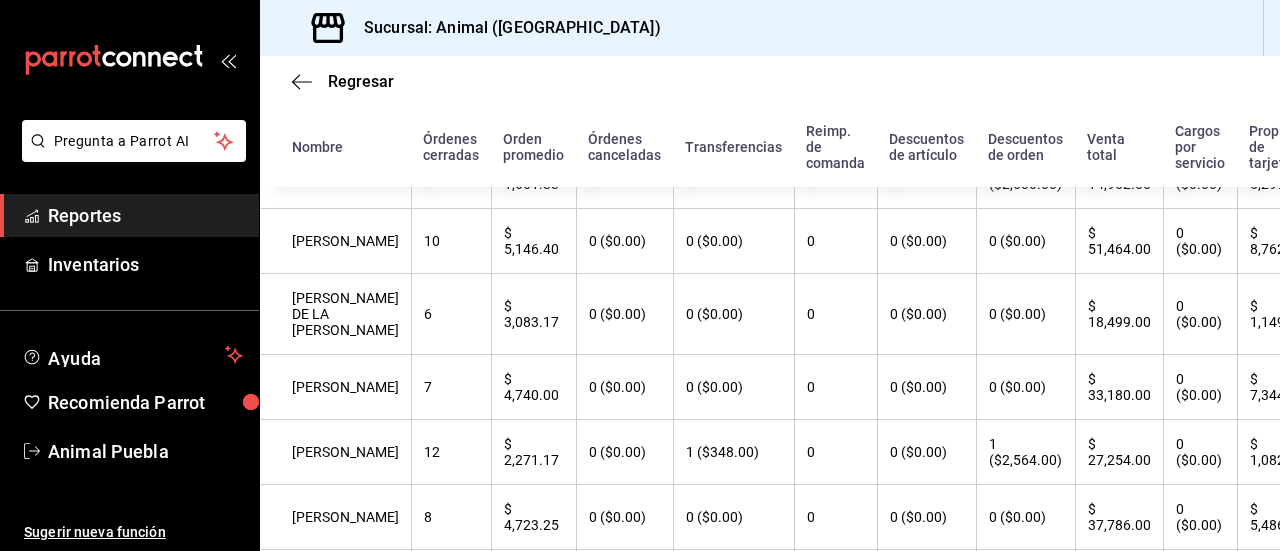 scroll, scrollTop: 280, scrollLeft: 0, axis: vertical 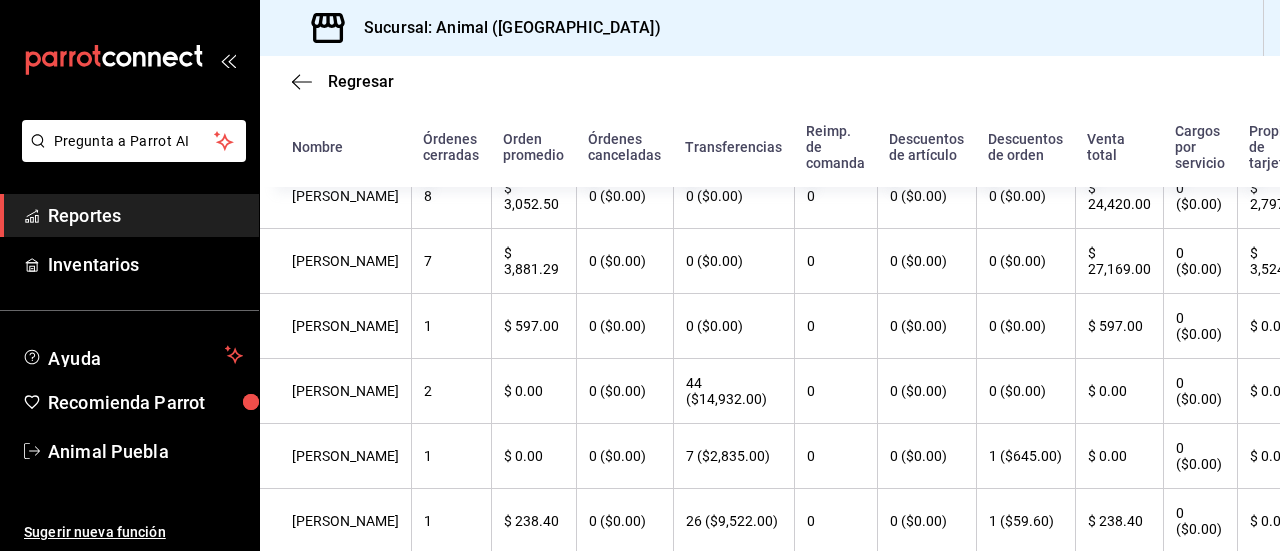 click on "Reportes" at bounding box center (145, 215) 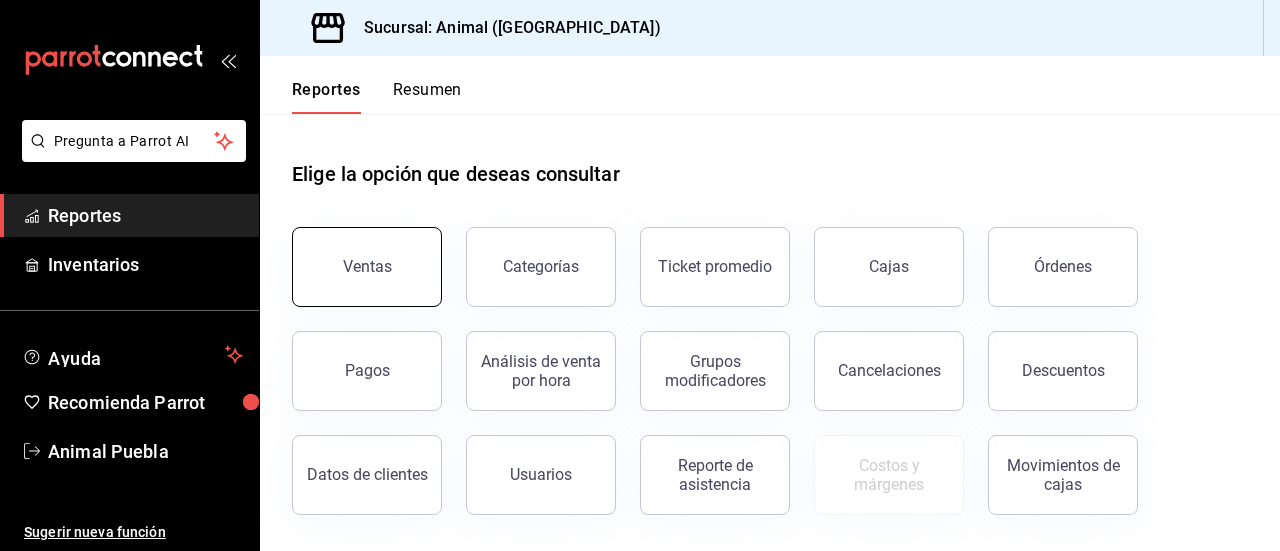 click on "Ventas" at bounding box center [367, 267] 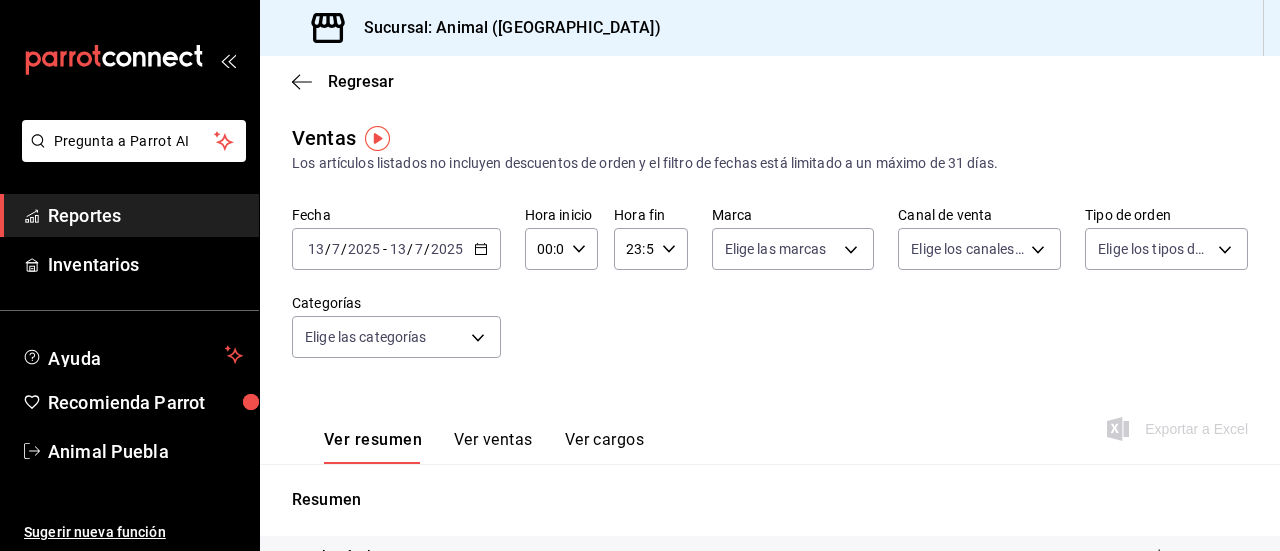 click on "[DATE] [DATE] - [DATE] [DATE]" at bounding box center [396, 249] 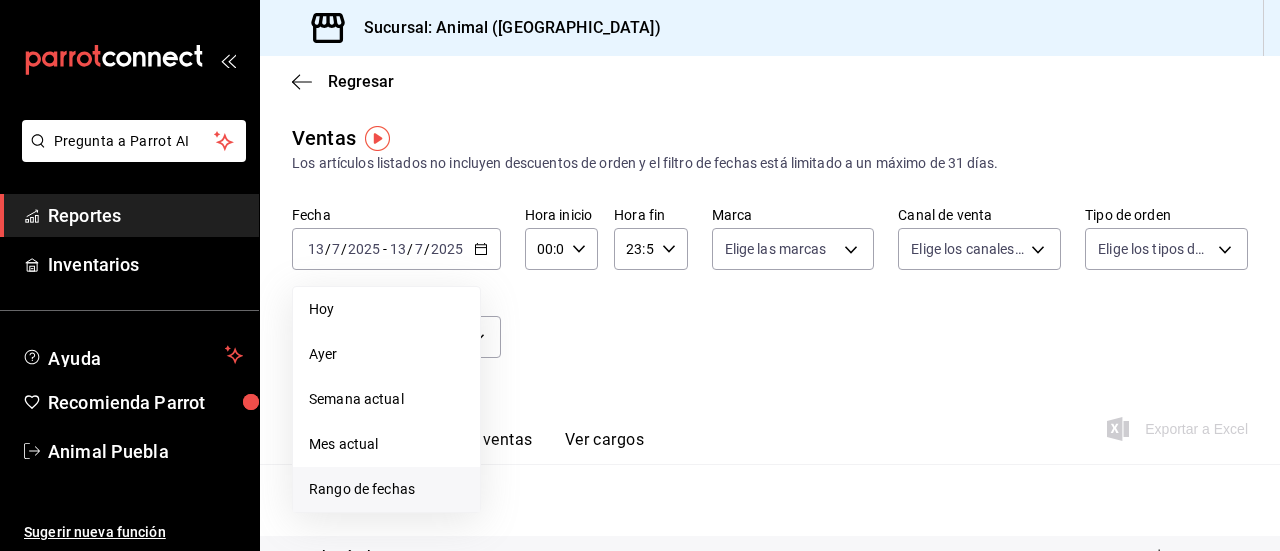 click on "Rango de fechas" at bounding box center [386, 489] 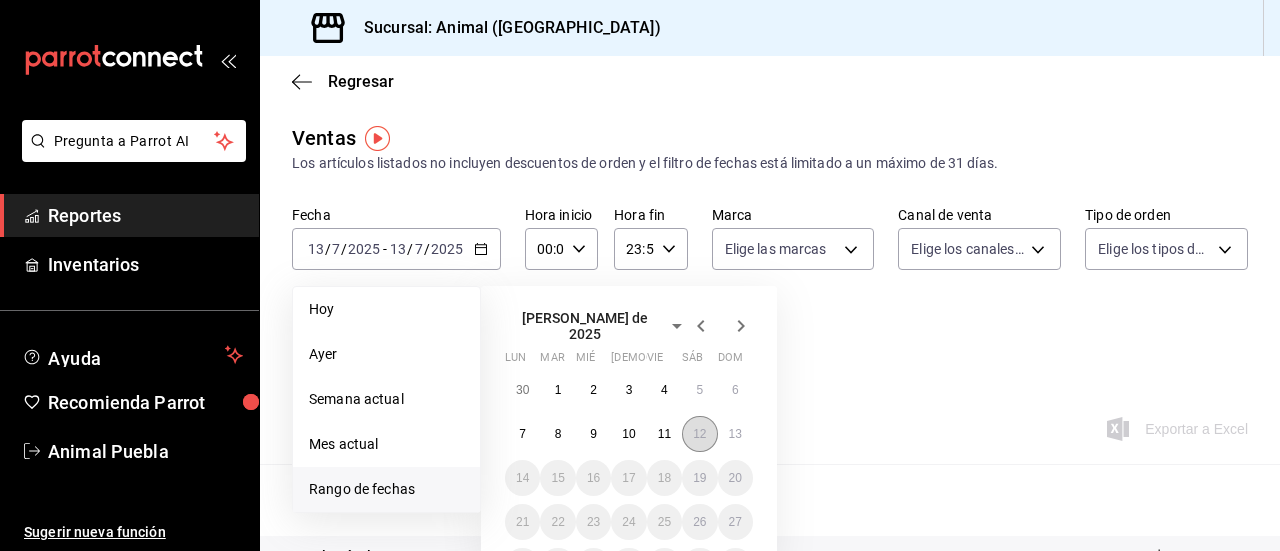 click on "12" at bounding box center (699, 434) 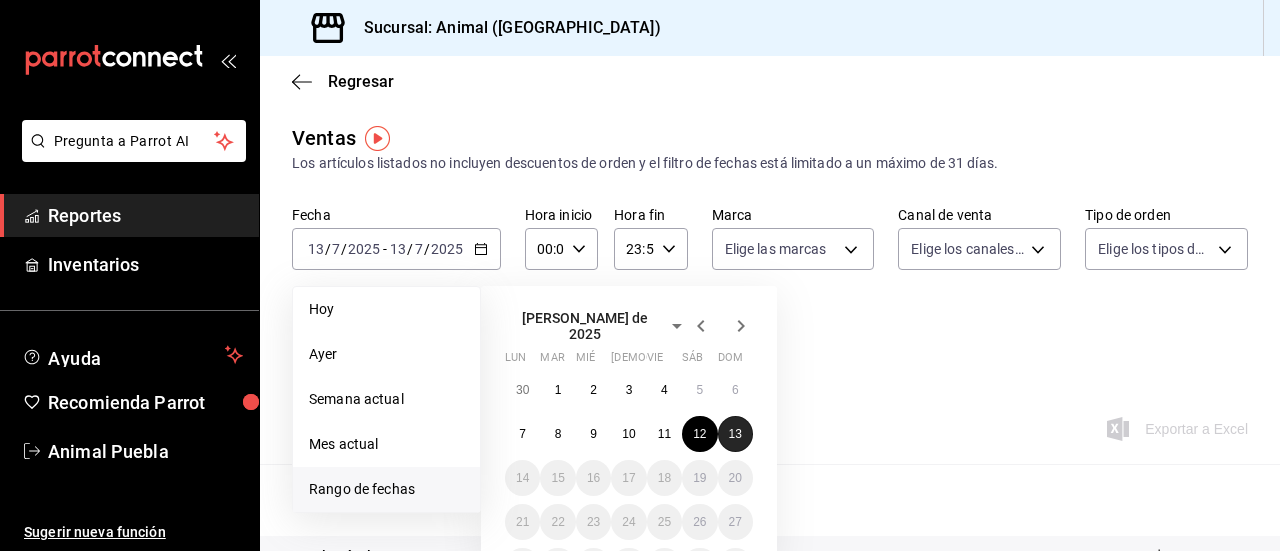 click on "13" at bounding box center (735, 434) 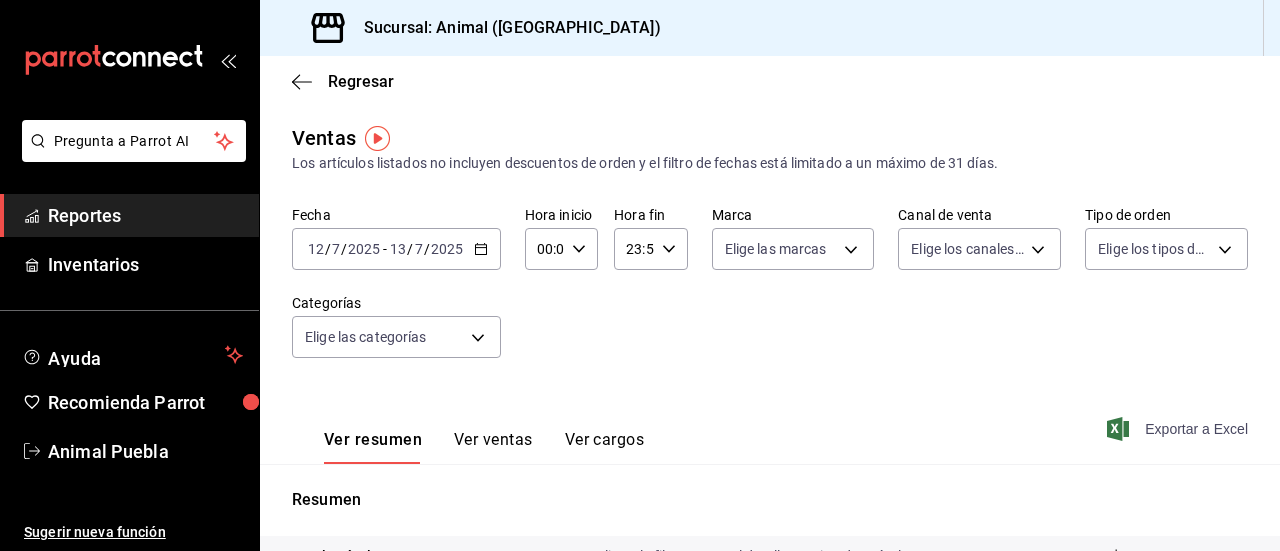 click 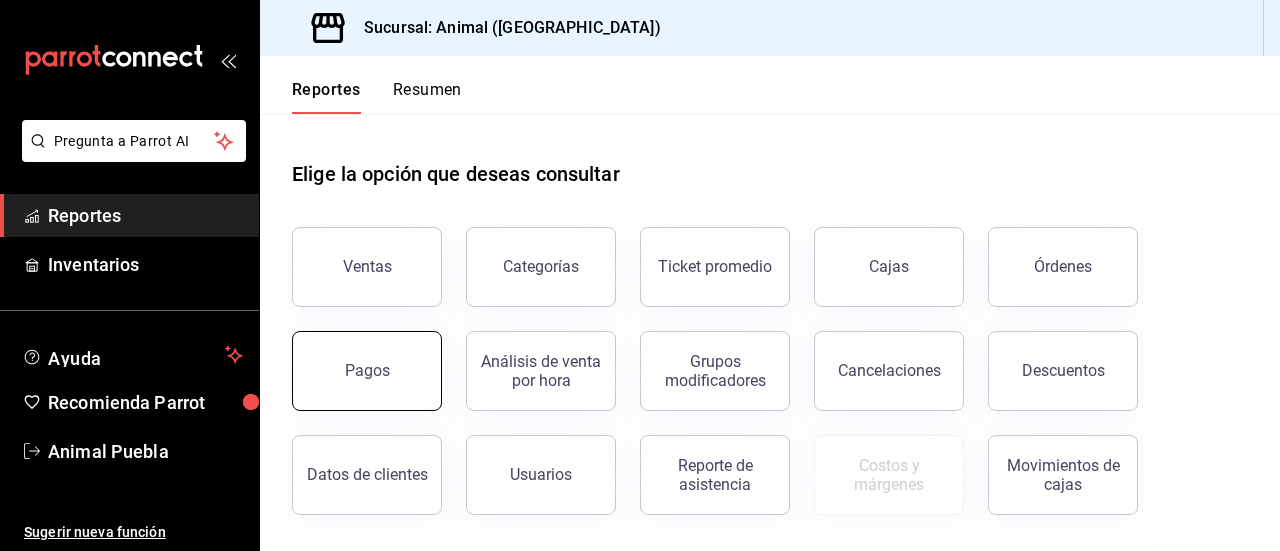 click on "Pagos" at bounding box center (367, 370) 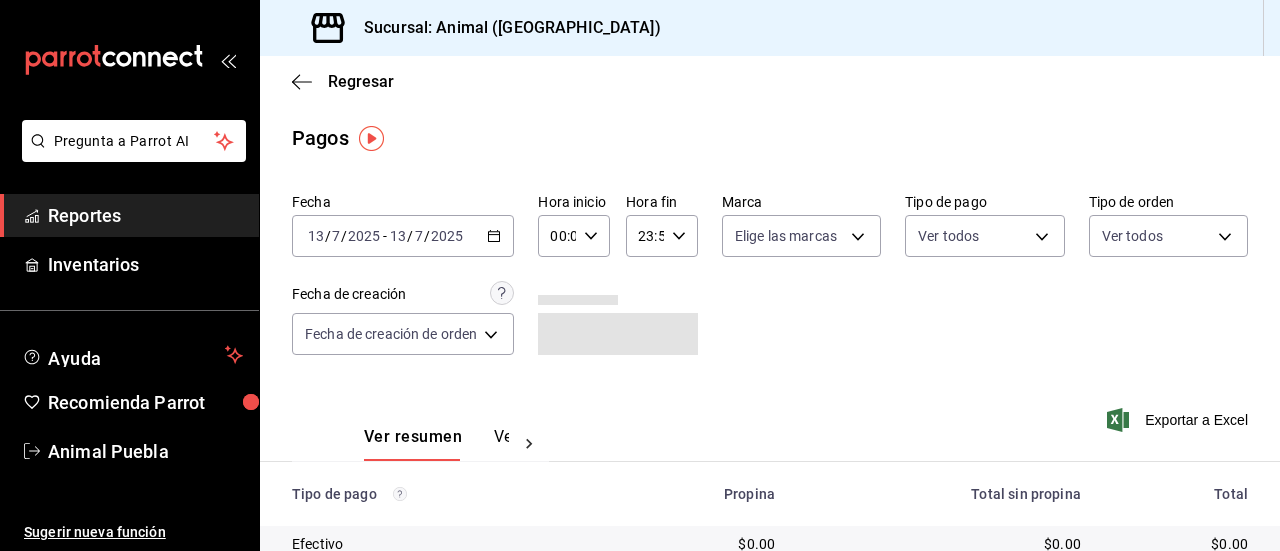 click 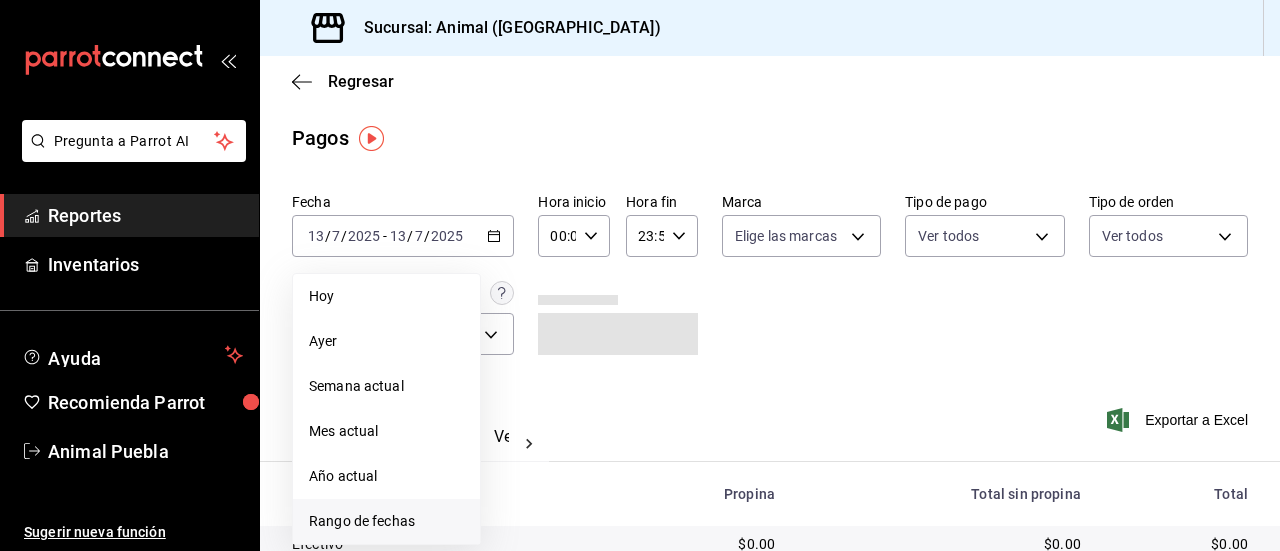 click on "Rango de fechas" at bounding box center [386, 521] 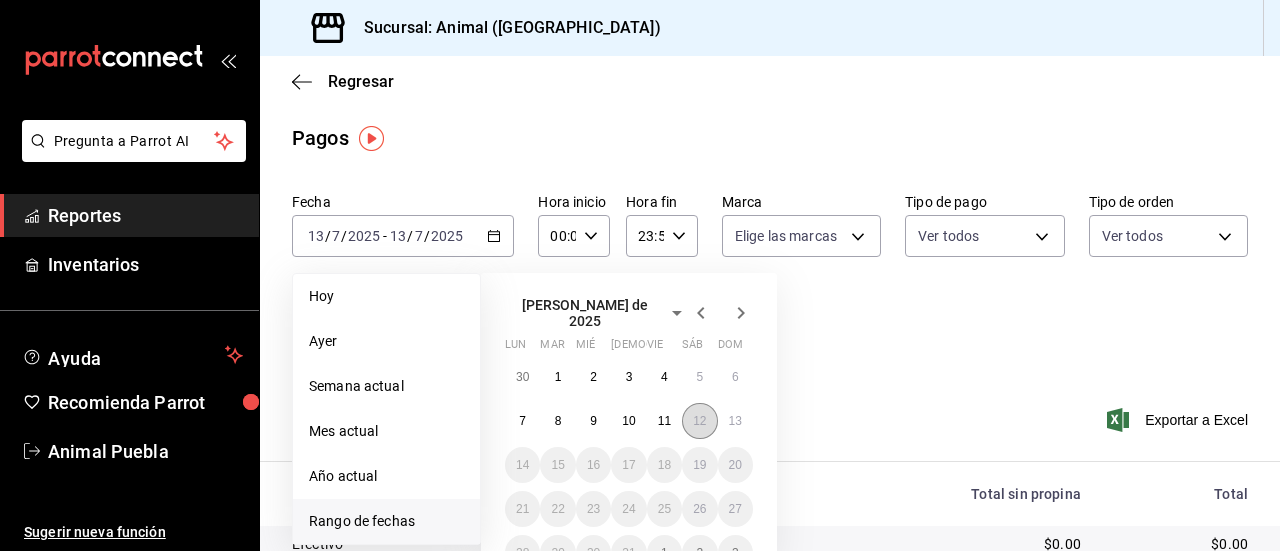 click on "12" at bounding box center (699, 421) 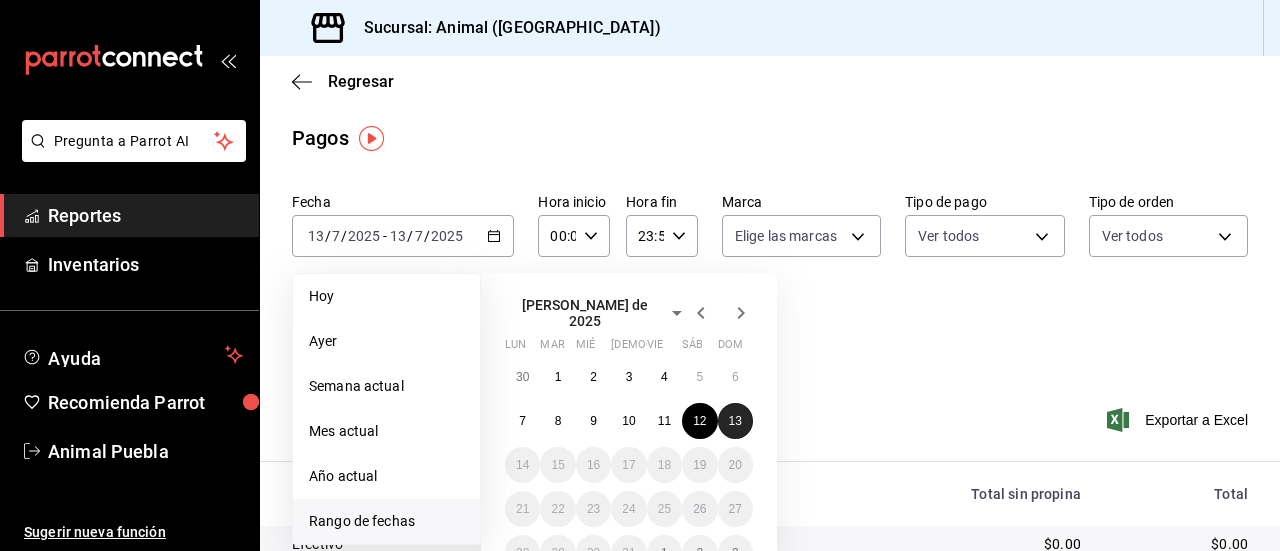 click on "13" at bounding box center [735, 421] 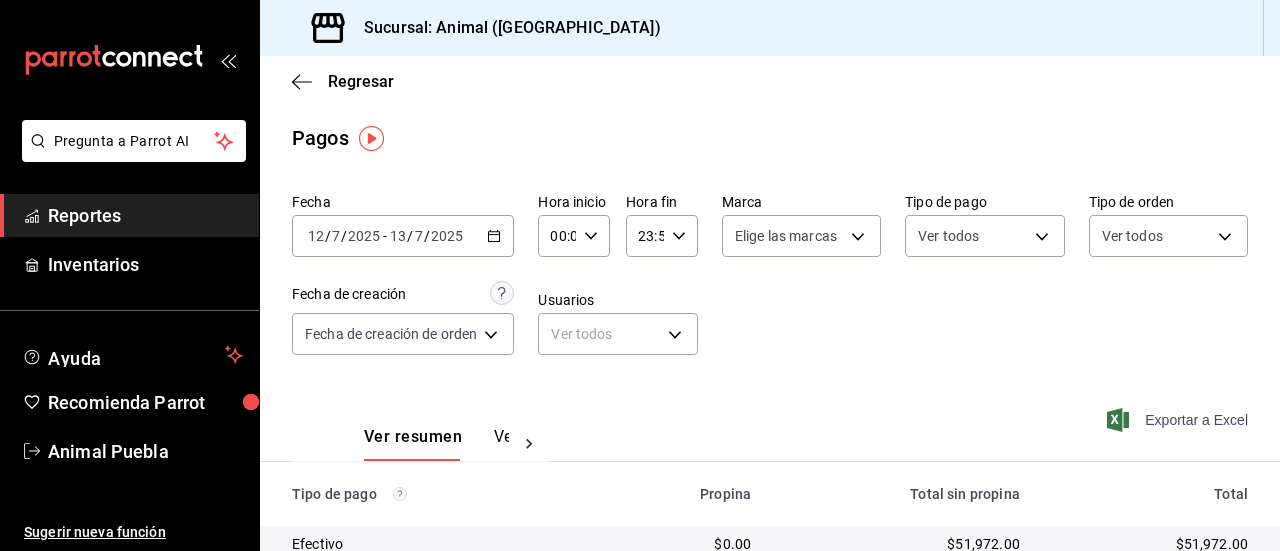 click on "Exportar a Excel" at bounding box center [1179, 420] 